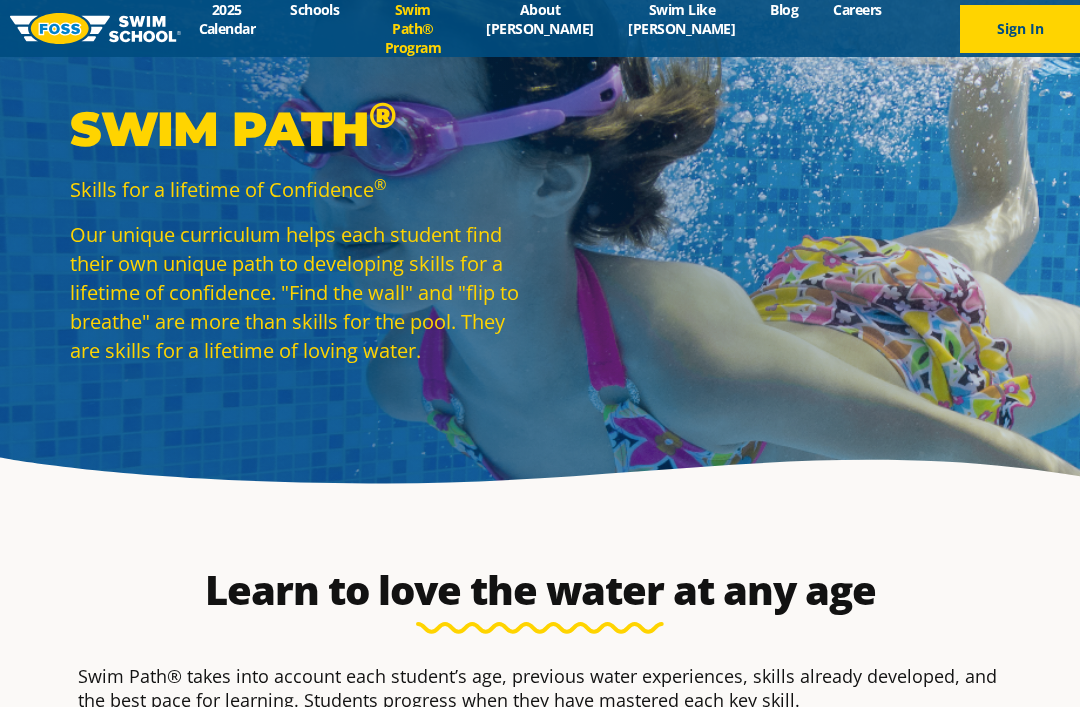 scroll, scrollTop: 2173, scrollLeft: 0, axis: vertical 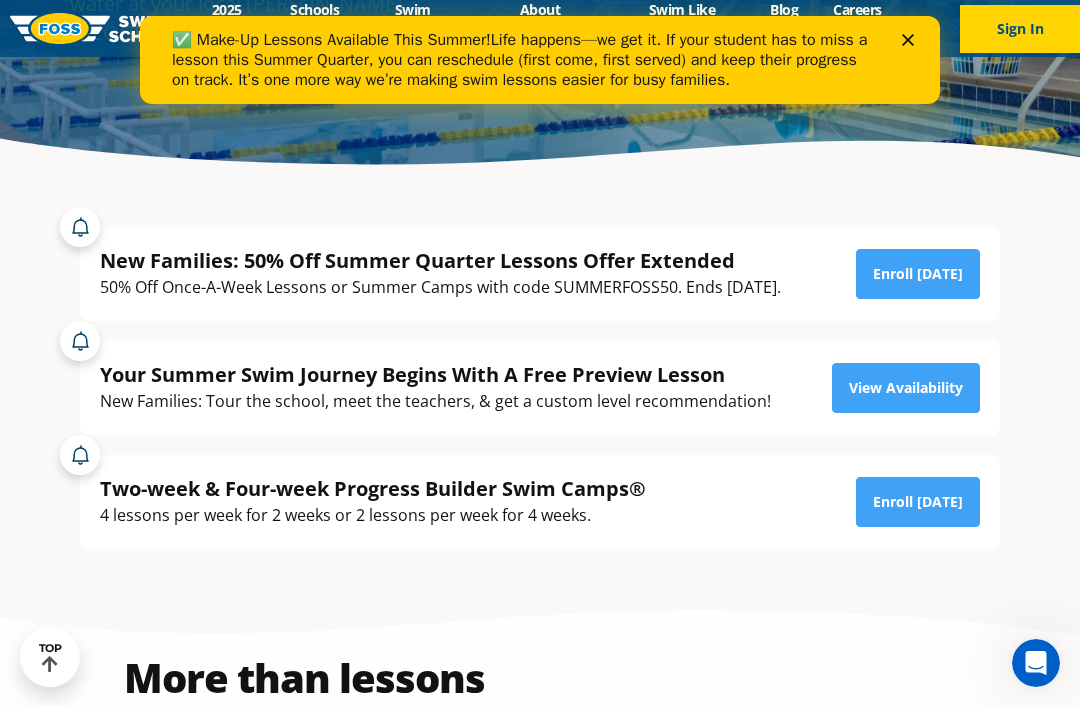click on "Enroll Today" at bounding box center [918, 274] 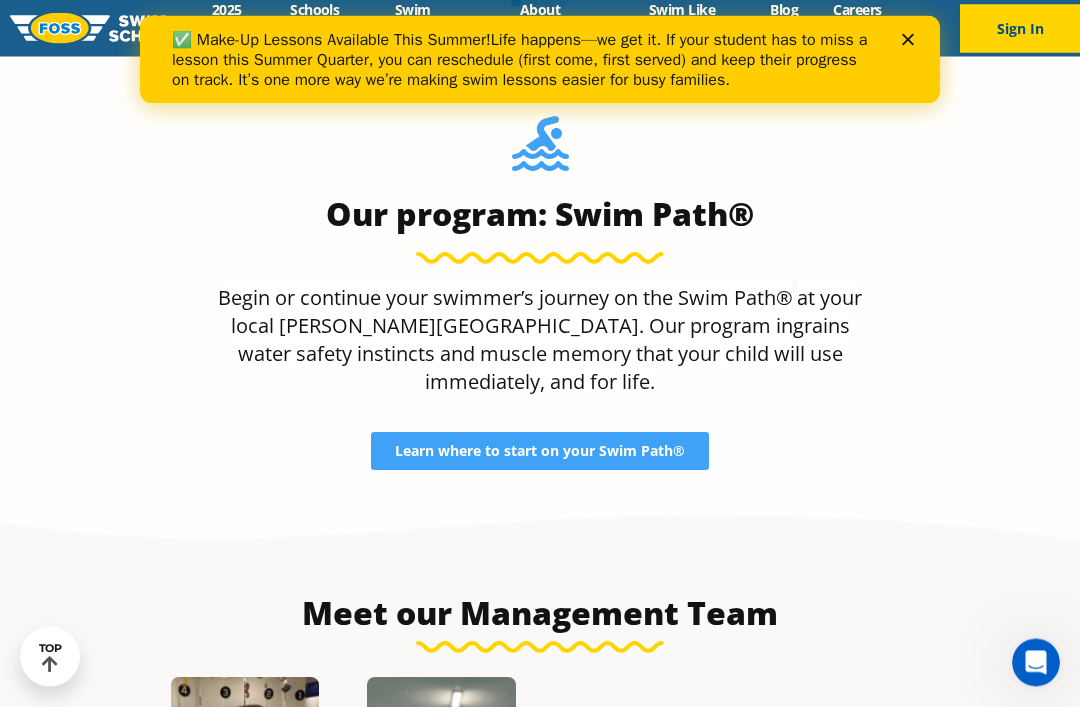 scroll, scrollTop: 1739, scrollLeft: 0, axis: vertical 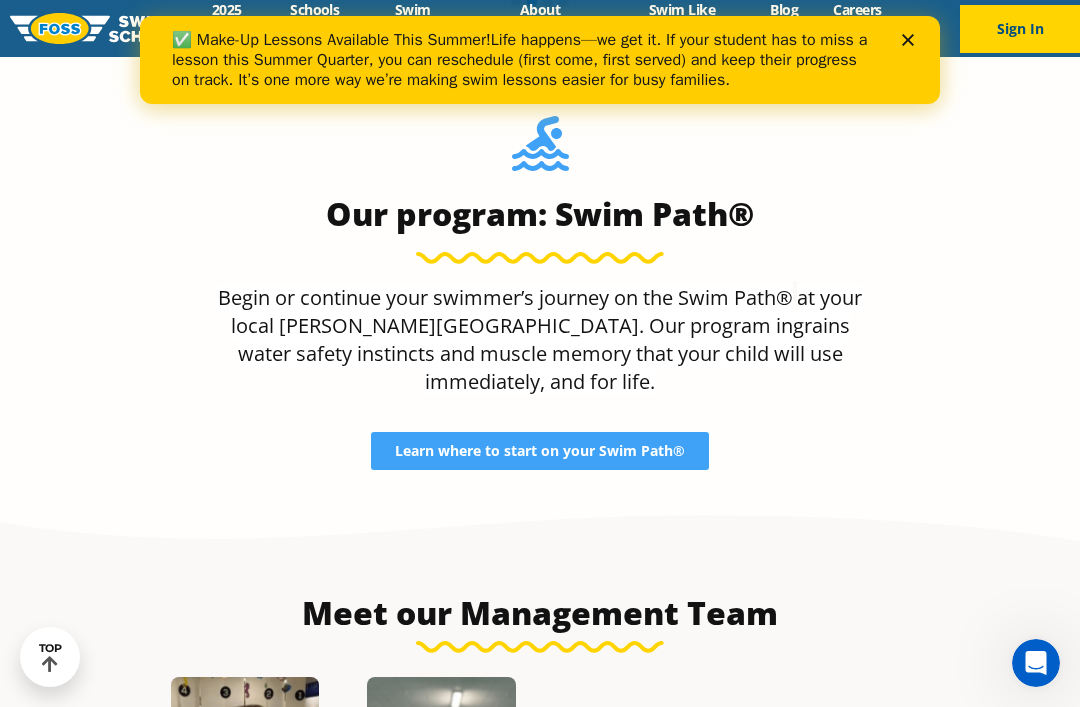 click on "Our program: Swim Path®
Begin or continue your swimmer’s journey on the Swim Path®   at your local Foss Swim School. Our program ingrains water safety instincts and muscle memory that your child will use immediately, and for life.
Learn where to start on your Swim Path®" at bounding box center [540, 293] 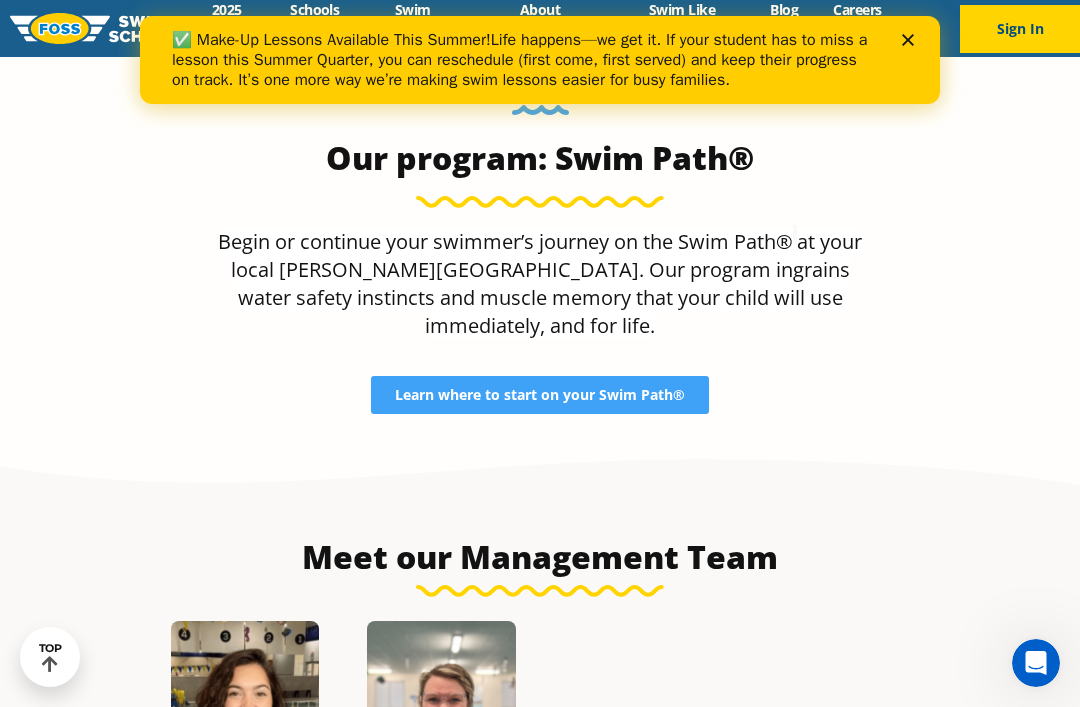 click 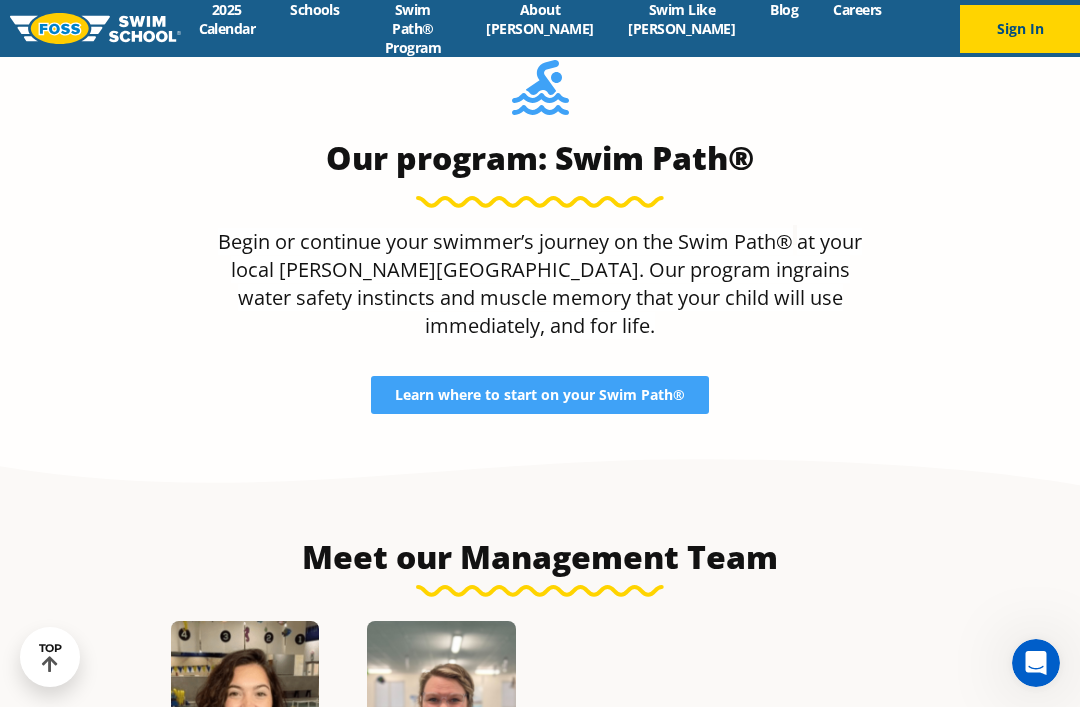 click on "Learn where to start on your Swim Path®" at bounding box center [540, 395] 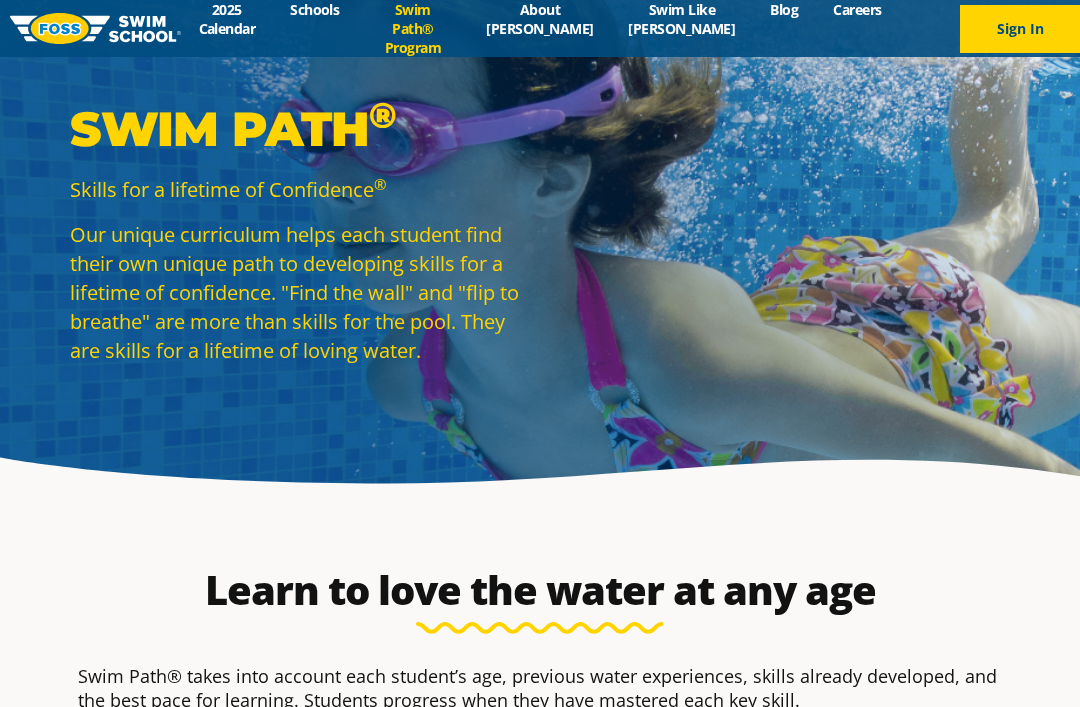 scroll, scrollTop: 0, scrollLeft: 0, axis: both 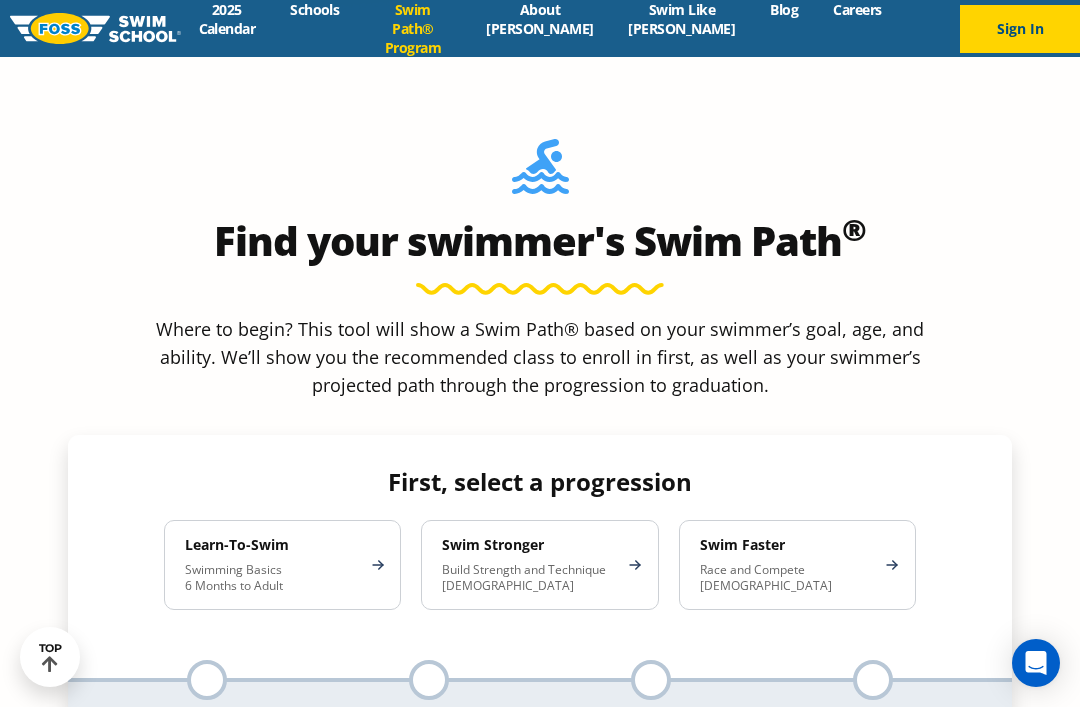click on "Swimming Basics 6 Months to Adult" at bounding box center [272, 578] 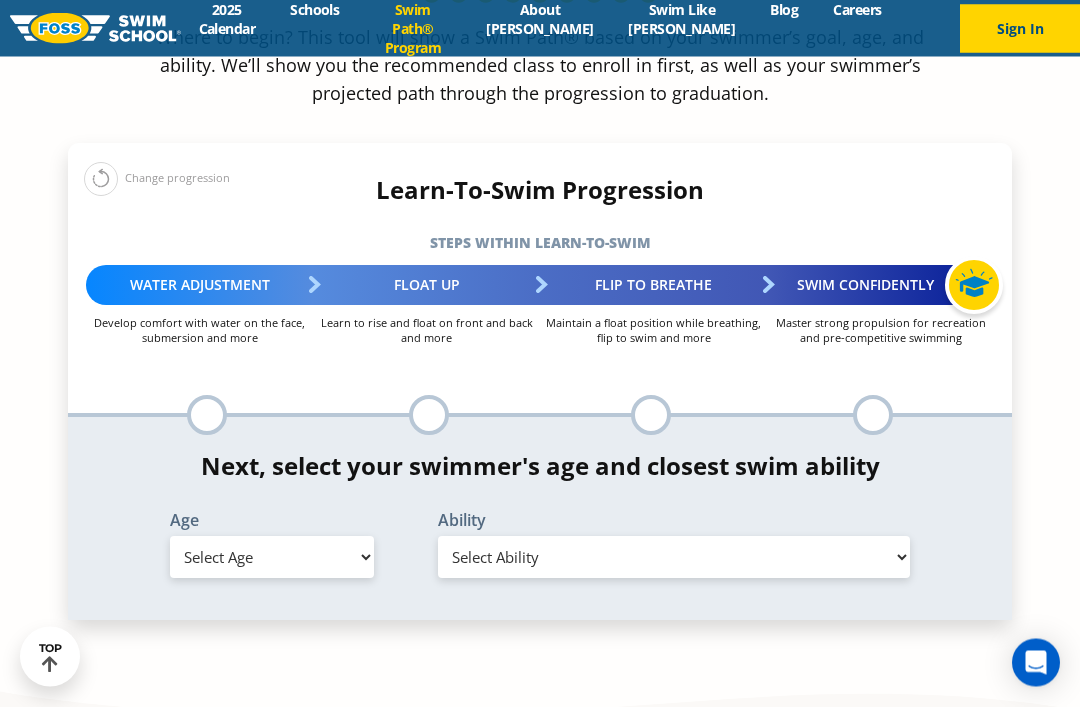 scroll, scrollTop: 1996, scrollLeft: 0, axis: vertical 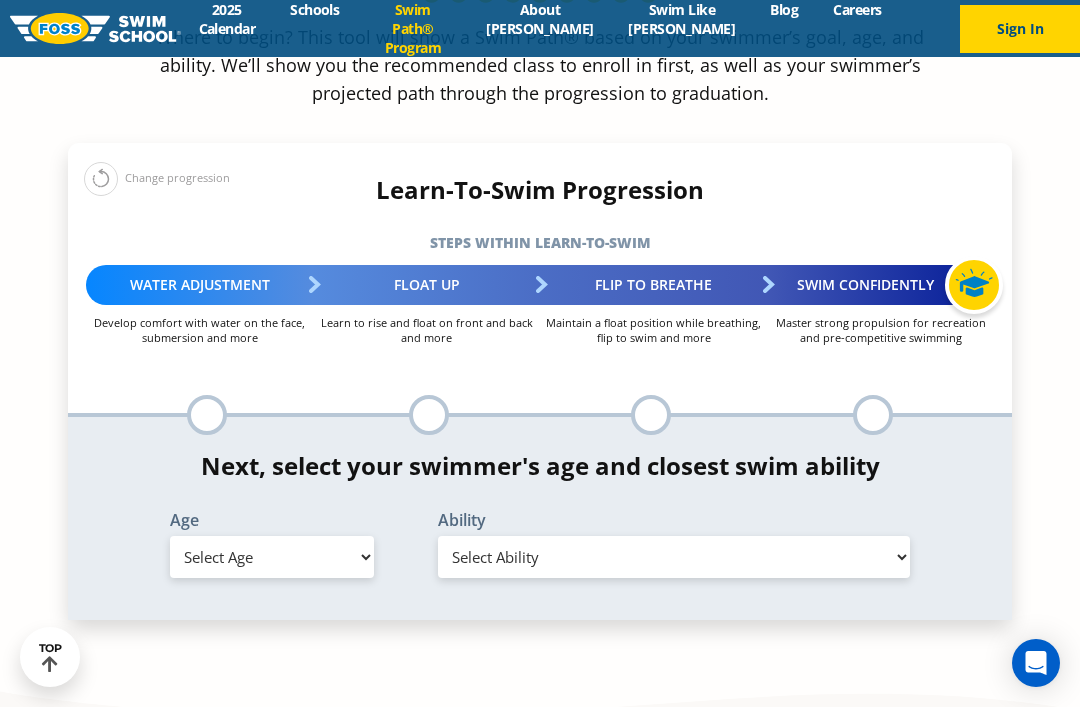 click on "Select Age 6 months - 1 year 1 year 2 years 3 years 4 years 5 years 6 years 7 years 8 years 9 years 10 years  11 years  12 years  13 years  14 years  15 years  16 years  17 years  Adult (18 years +)" at bounding box center (272, 557) 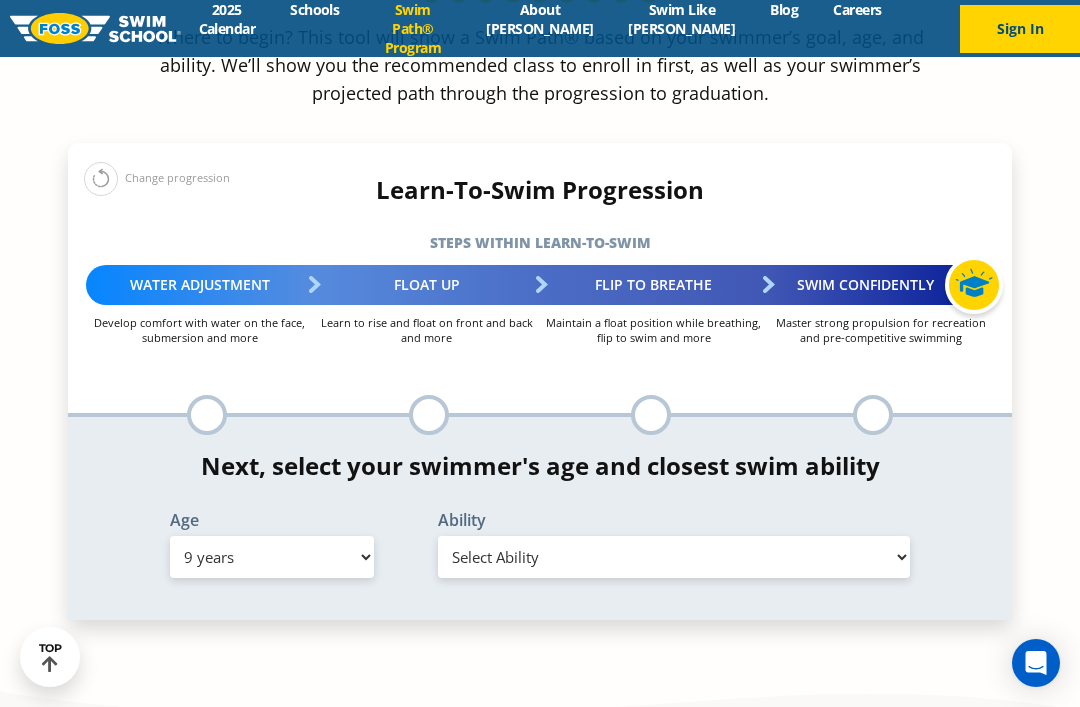 click on "Select Ability First in-water experience When in the water, reliant on a life jacket or floatation device Uncomfortable putting face in the water AND/OR getting water on ears while floating on back Swims front crawl and backstroke for 25 ft with a flip from stomach to back to breathe Able to swim front crawl 40 ft, backstroke 40 ft AND breaststroke 15 ft Able to swim each stroke - front crawl and backstroke 60 ft AND breaststroke and butterfly at least 30 ft Swims each stroke: front crawl and backstroke 75 ft AND breaststroke, butterfly 60 ft  Know turns and finishes, 200 yard medley of all strokes and 300 yard front crawl with no breaks Unsure/or my swimmer does not fit within any of these" at bounding box center [674, 557] 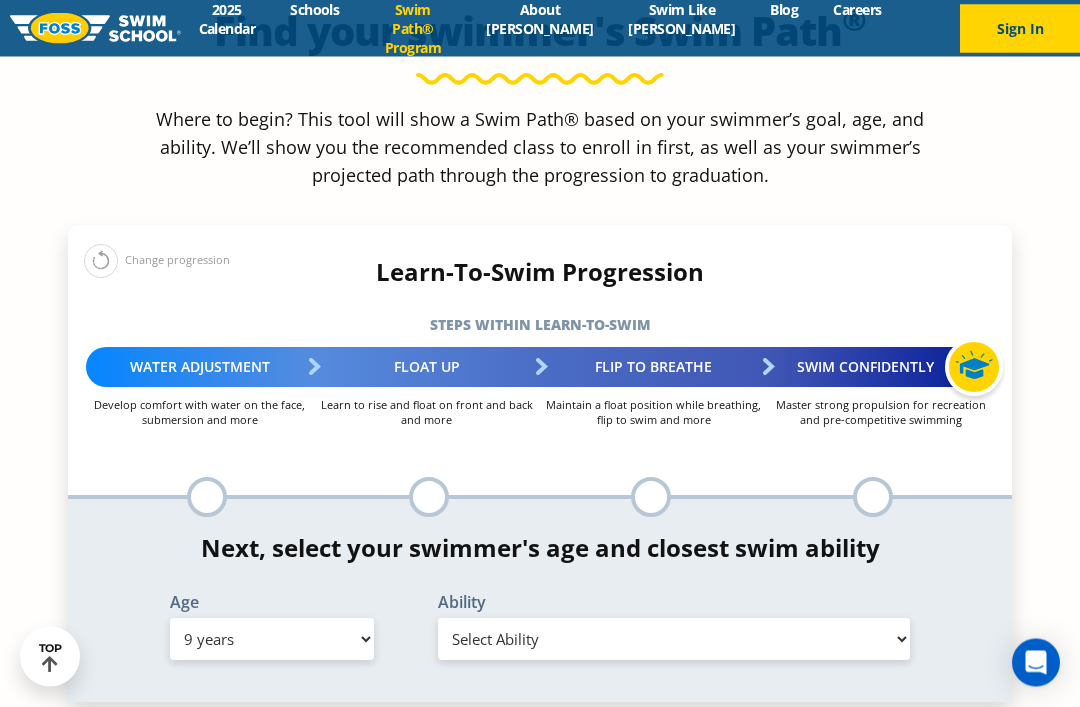 scroll, scrollTop: 1914, scrollLeft: 0, axis: vertical 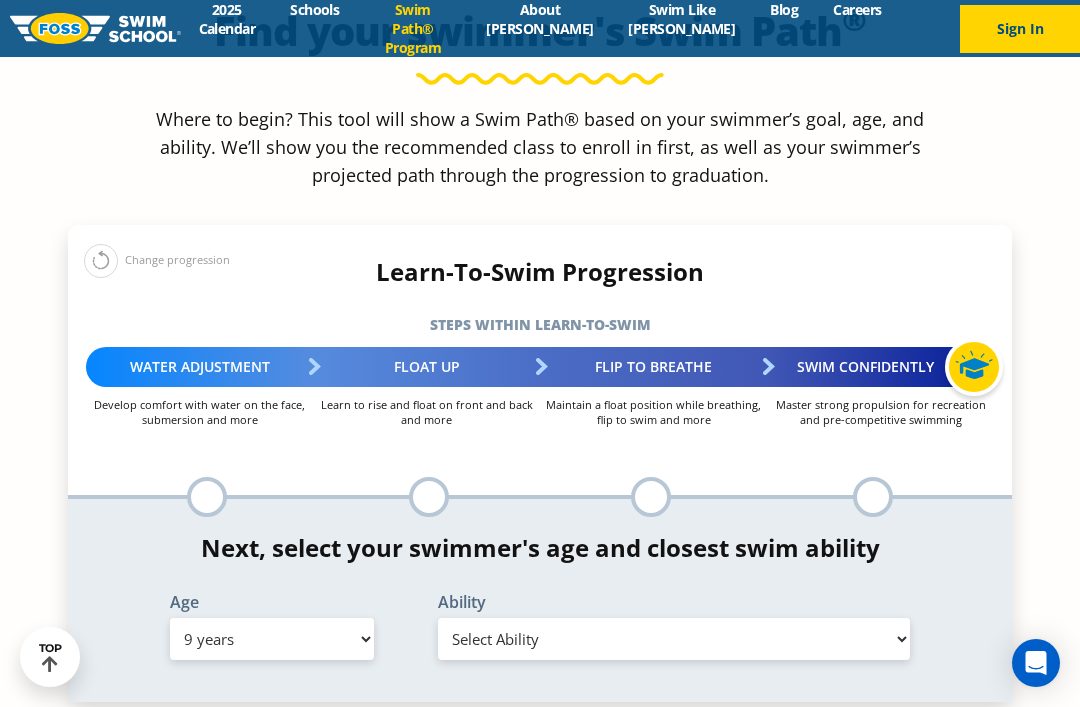 click on "Select Ability First in-water experience When in the water, reliant on a life jacket or floatation device Uncomfortable putting face in the water AND/OR getting water on ears while floating on back Swims front crawl and backstroke for 25 ft with a flip from stomach to back to breathe Able to swim front crawl 40 ft, backstroke 40 ft AND breaststroke 15 ft Able to swim each stroke - front crawl and backstroke 60 ft AND breaststroke and butterfly at least 30 ft Swims each stroke: front crawl and backstroke 75 ft AND breaststroke, butterfly 60 ft  Know turns and finishes, 200 yard medley of all strokes and 300 yard front crawl with no breaks Unsure/or my swimmer does not fit within any of these" at bounding box center (674, 639) 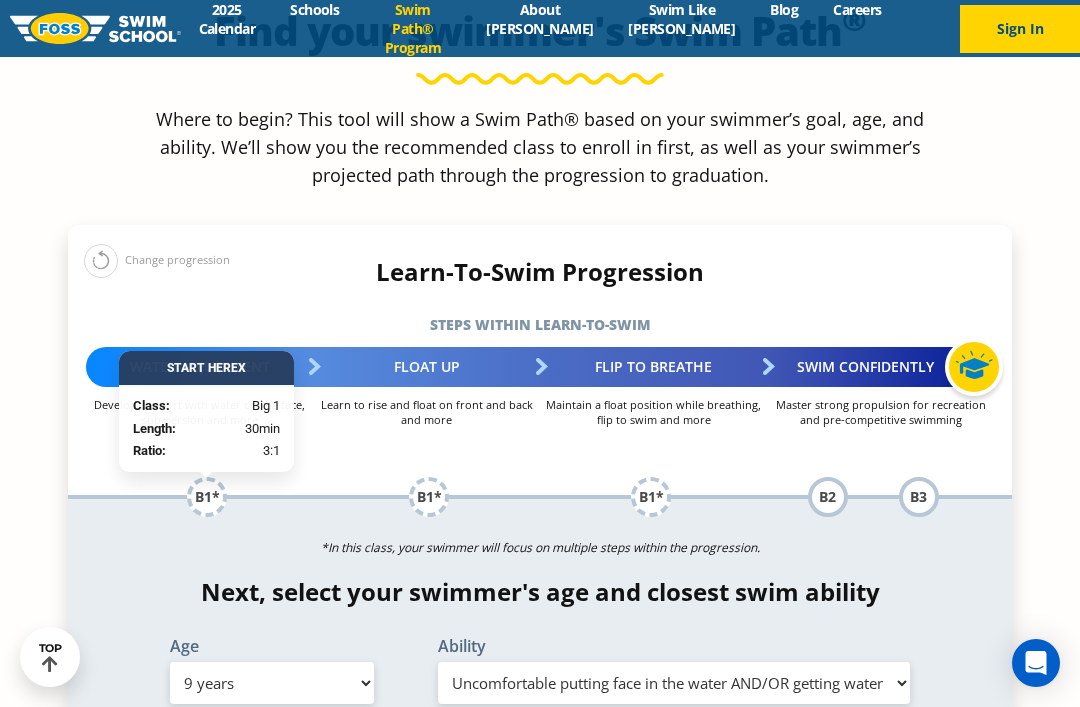 click on "Change progression" at bounding box center [157, 260] 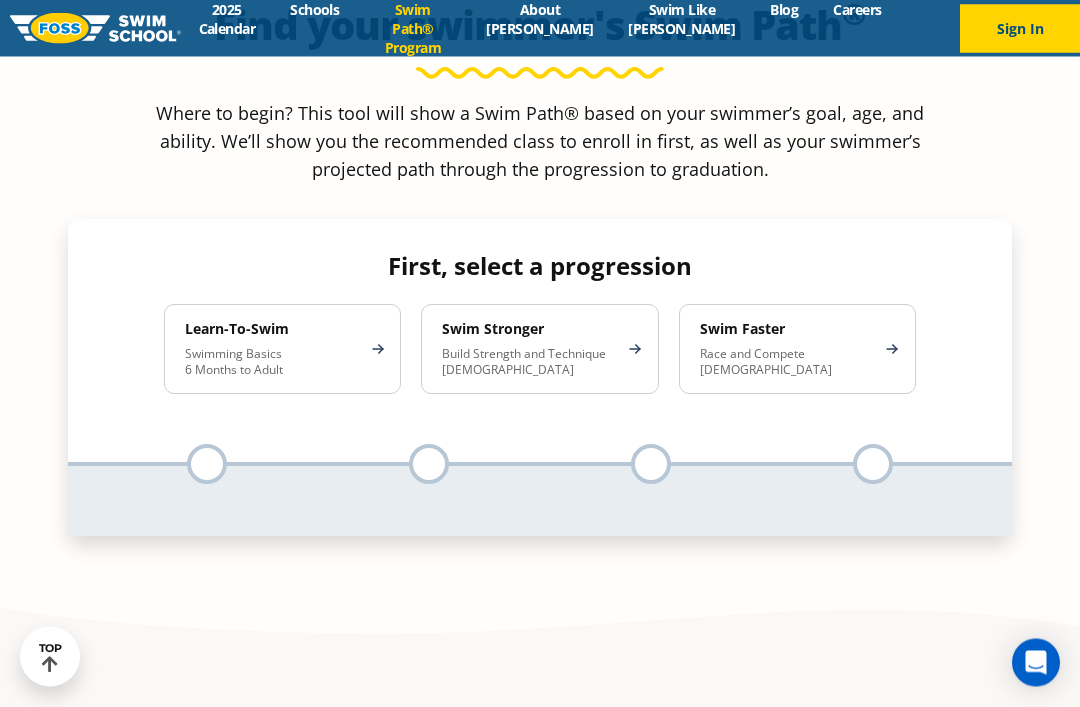 scroll, scrollTop: 1920, scrollLeft: 0, axis: vertical 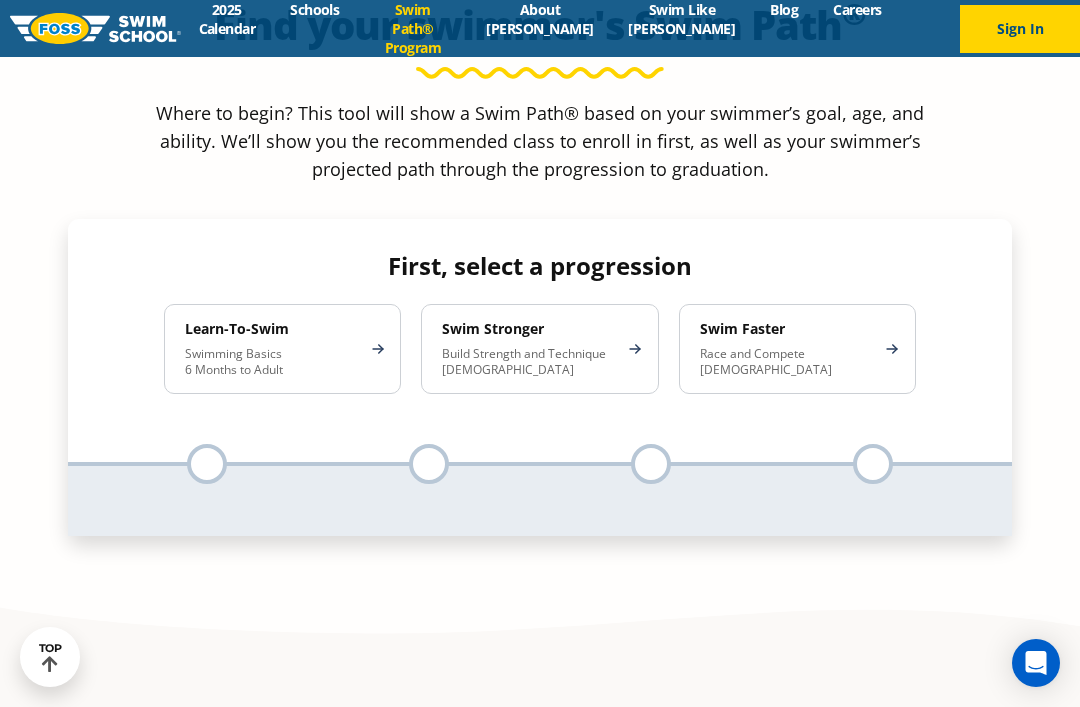 click on "Swimming Basics 6 Months to Adult" at bounding box center (272, 362) 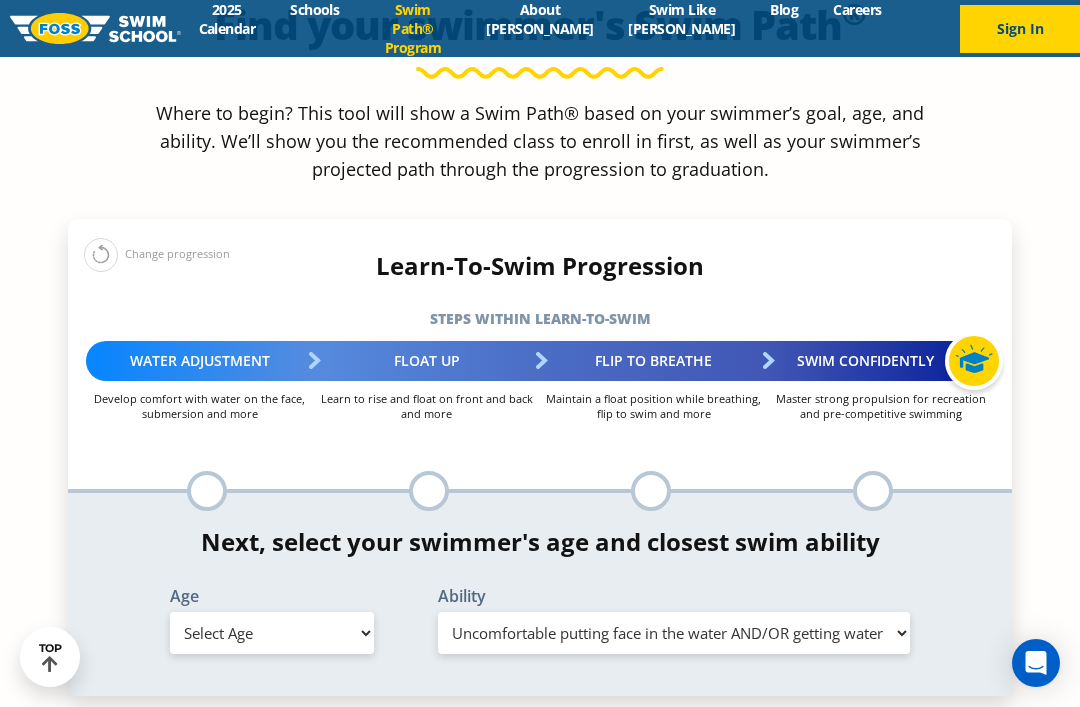 click on "Select Age 6 months - 1 year 1 year 2 years 3 years 4 years 5 years 6 years 7 years 8 years 9 years 10 years  11 years  12 years  13 years  14 years  15 years  16 years  17 years  Adult (18 years +)" at bounding box center (272, 633) 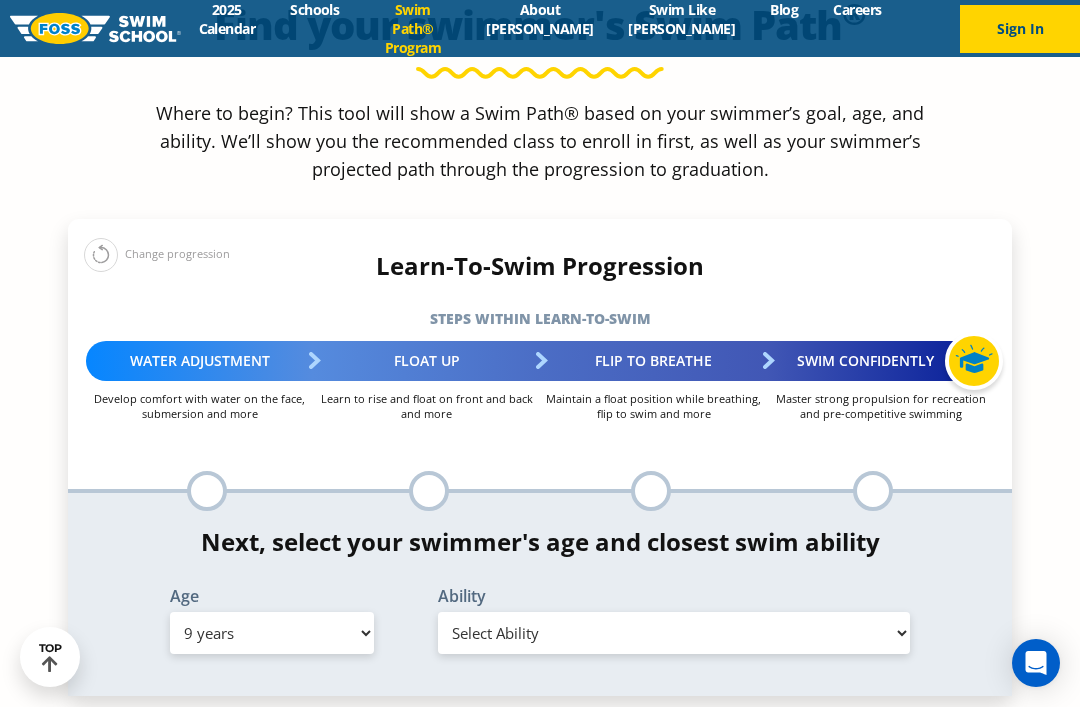 click on "Select Ability First in-water experience When in the water, reliant on a life jacket or floatation device Uncomfortable putting face in the water AND/OR getting water on ears while floating on back Swims front crawl and backstroke for 25 ft with a flip from stomach to back to breathe Able to swim front crawl 40 ft, backstroke 40 ft AND breaststroke 15 ft Able to swim each stroke - front crawl and backstroke 60 ft AND breaststroke and butterfly at least 30 ft Swims each stroke: front crawl and backstroke 75 ft AND breaststroke, butterfly 60 ft  Know turns and finishes, 200 yard medley of all strokes and 300 yard front crawl with no breaks Unsure/or my swimmer does not fit within any of these" at bounding box center (674, 633) 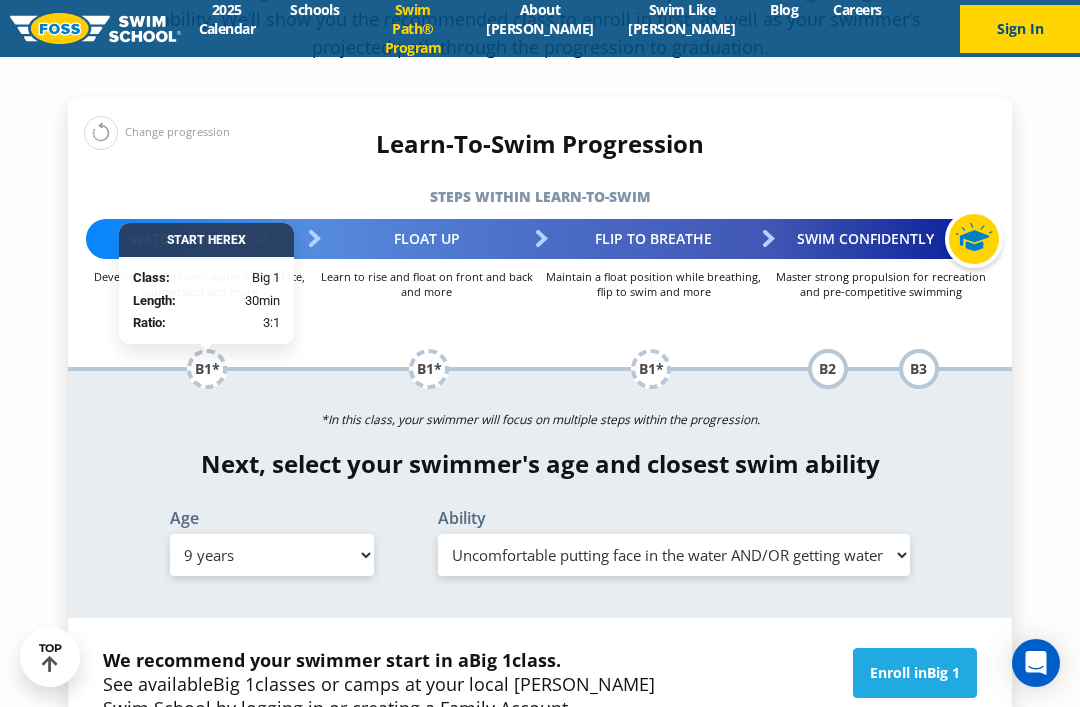 scroll, scrollTop: 2042, scrollLeft: 10, axis: both 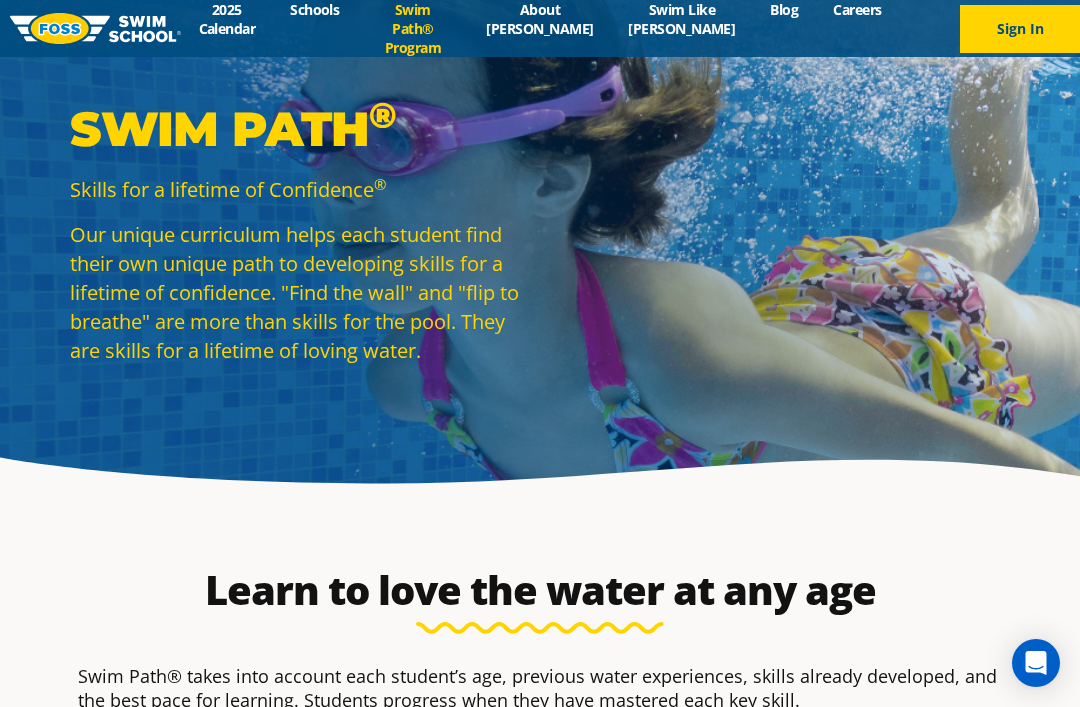 click on "About [PERSON_NAME]" at bounding box center (540, 19) 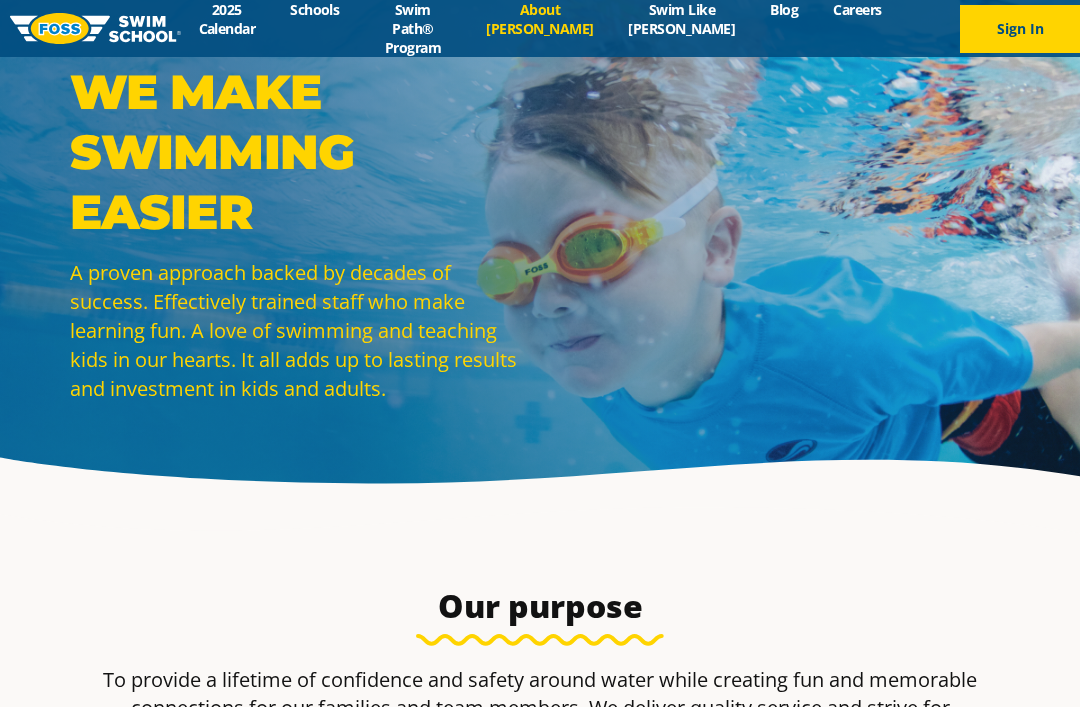 scroll, scrollTop: 0, scrollLeft: 0, axis: both 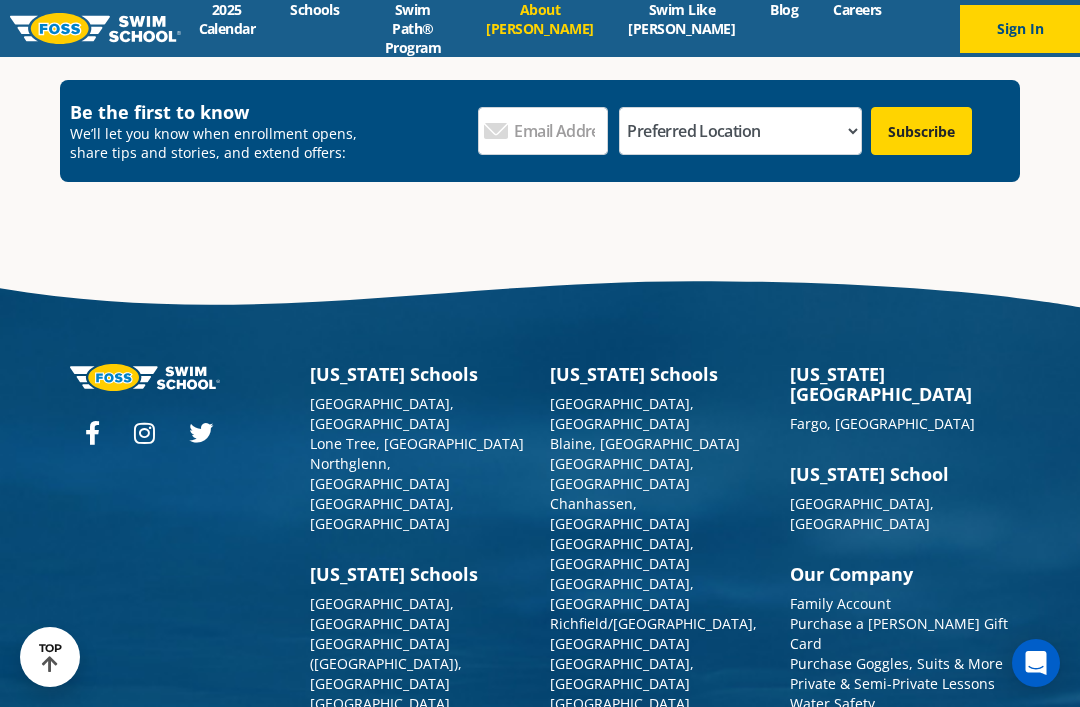 click on "[GEOGRAPHIC_DATA], [GEOGRAPHIC_DATA]" at bounding box center [622, 473] 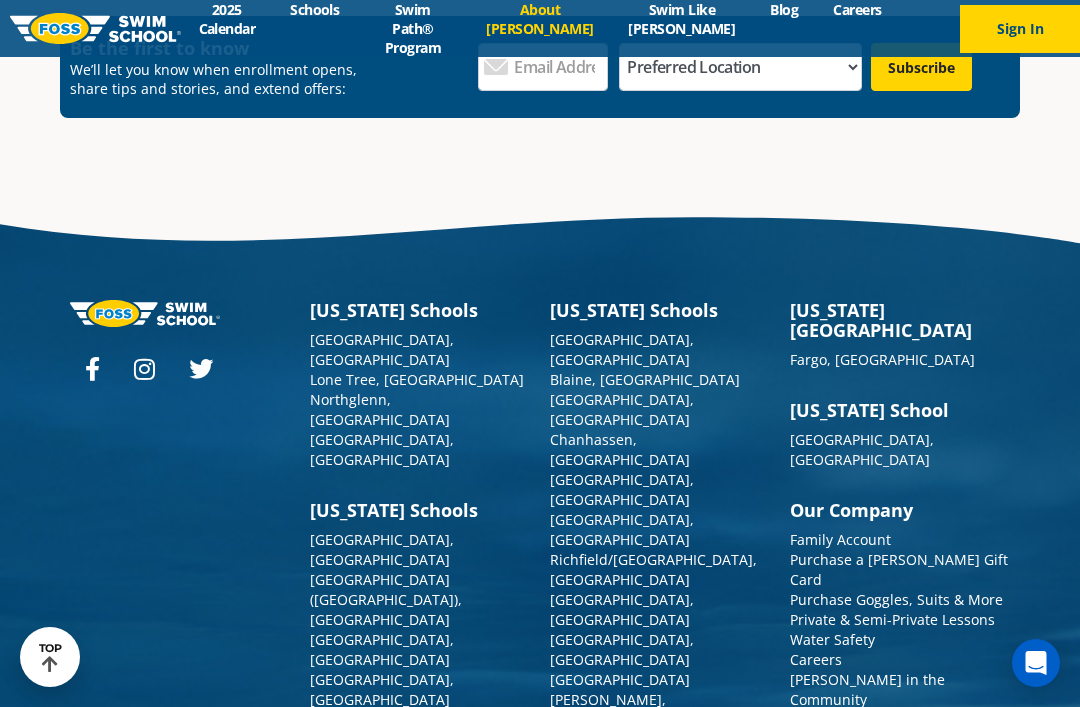 click on "[GEOGRAPHIC_DATA], [GEOGRAPHIC_DATA]" at bounding box center [622, 349] 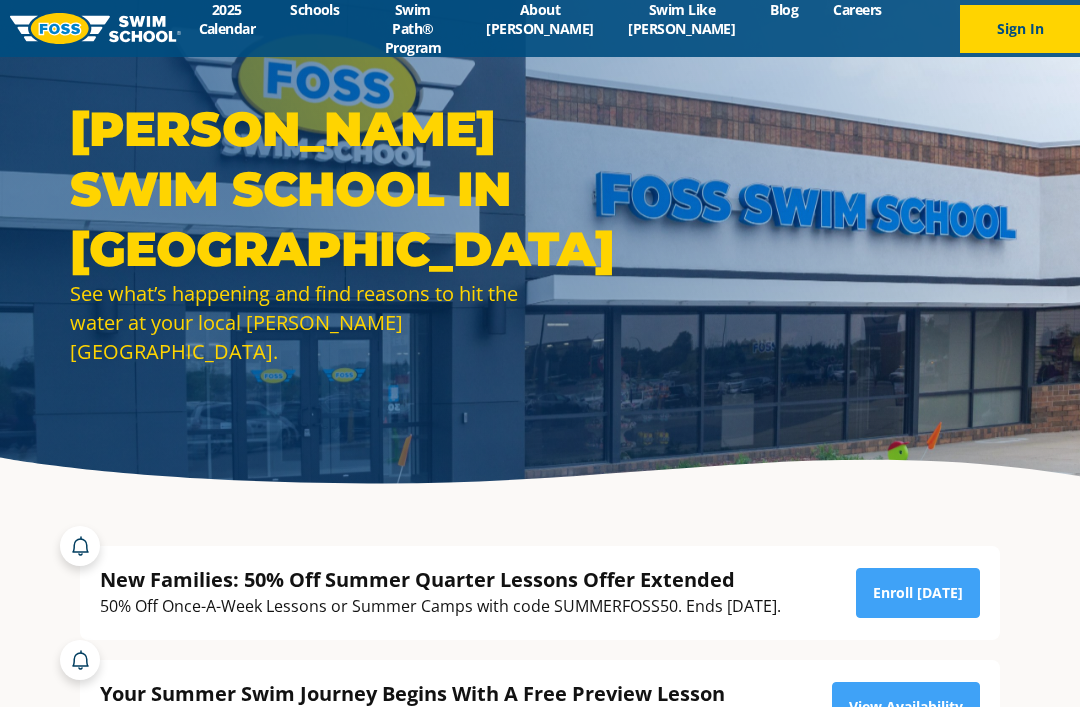 scroll, scrollTop: 0, scrollLeft: 0, axis: both 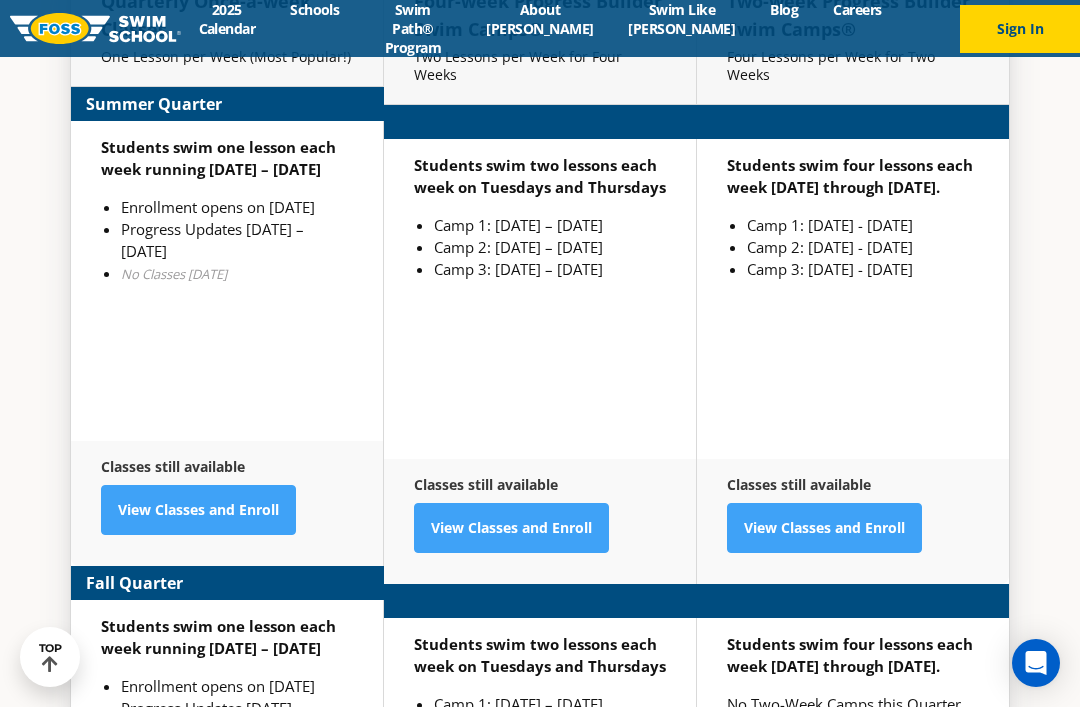click on "View Classes and Enroll" at bounding box center (511, 528) 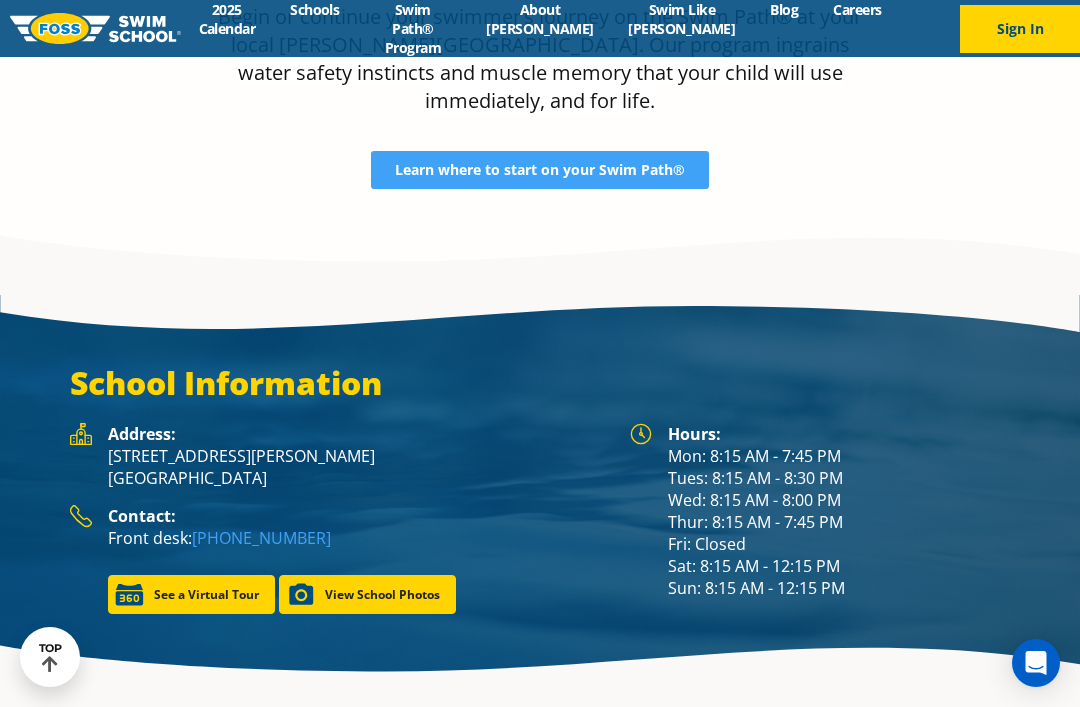 scroll, scrollTop: 2453, scrollLeft: 0, axis: vertical 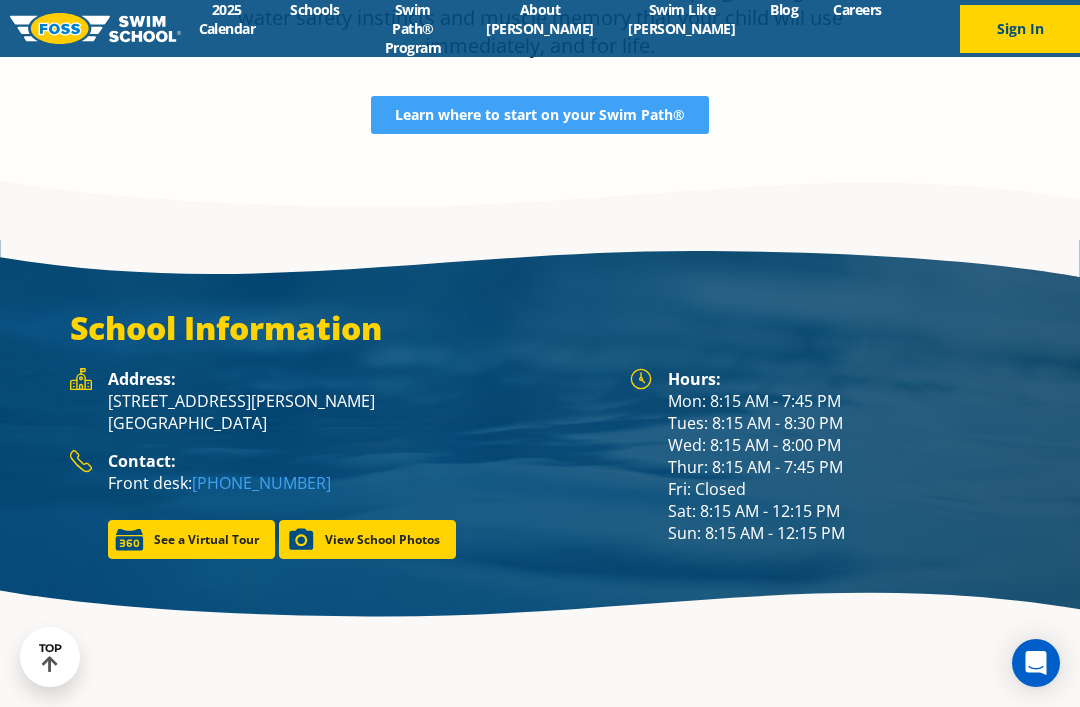click on "Learn where to start on your Swim Path®" at bounding box center (540, 115) 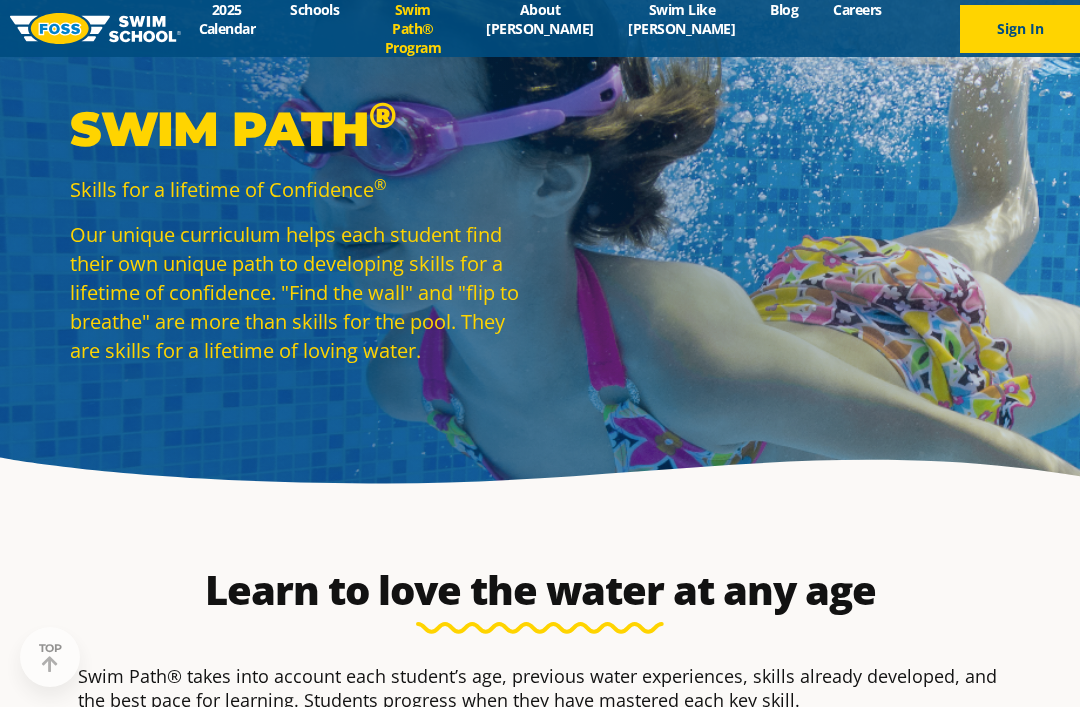 scroll, scrollTop: 400, scrollLeft: 0, axis: vertical 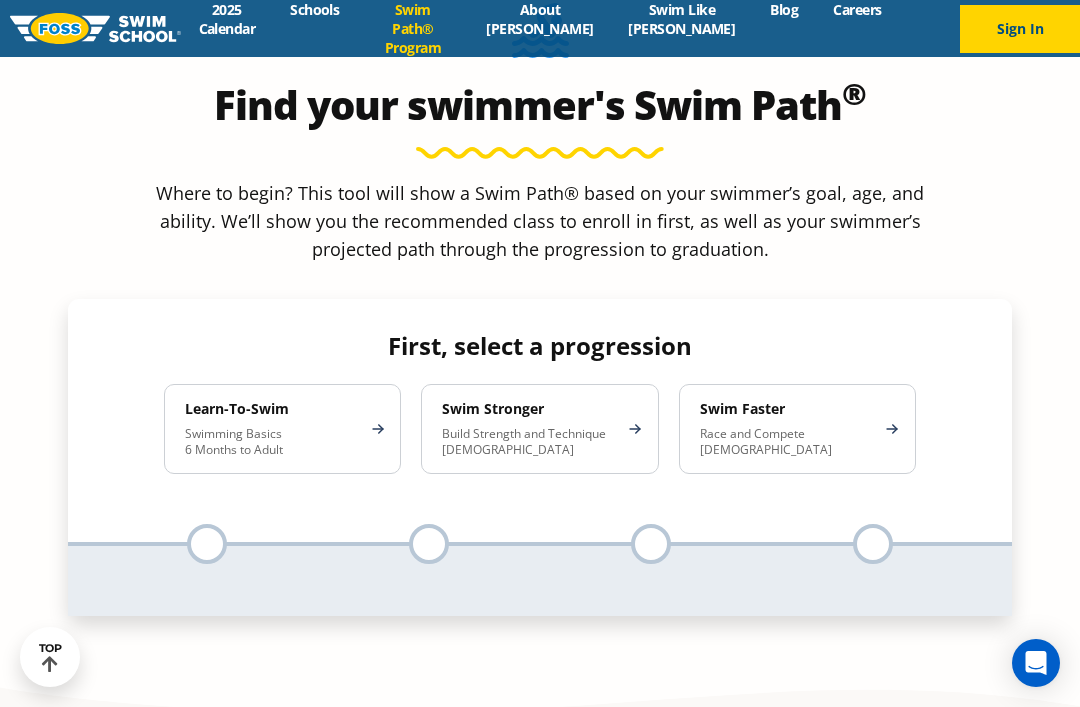 click on "Learn-To-Swim" at bounding box center [272, 409] 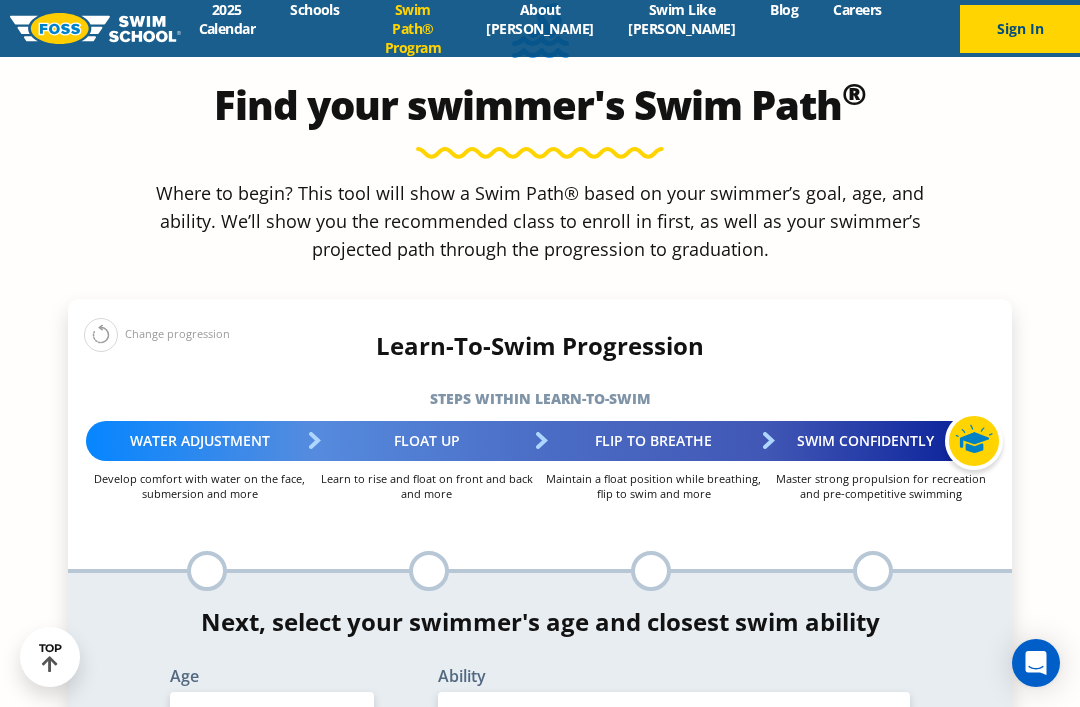 click on "Select Age [DEMOGRAPHIC_DATA] months - 1 year 1 year 2 years 3 years 4 years 5 years 6 years 7 years 8 years 9 years 10 years  11 years  12 years  13 years  14 years  15 years  16 years  17 years  Adult (18 years +)" at bounding box center (272, 713) 